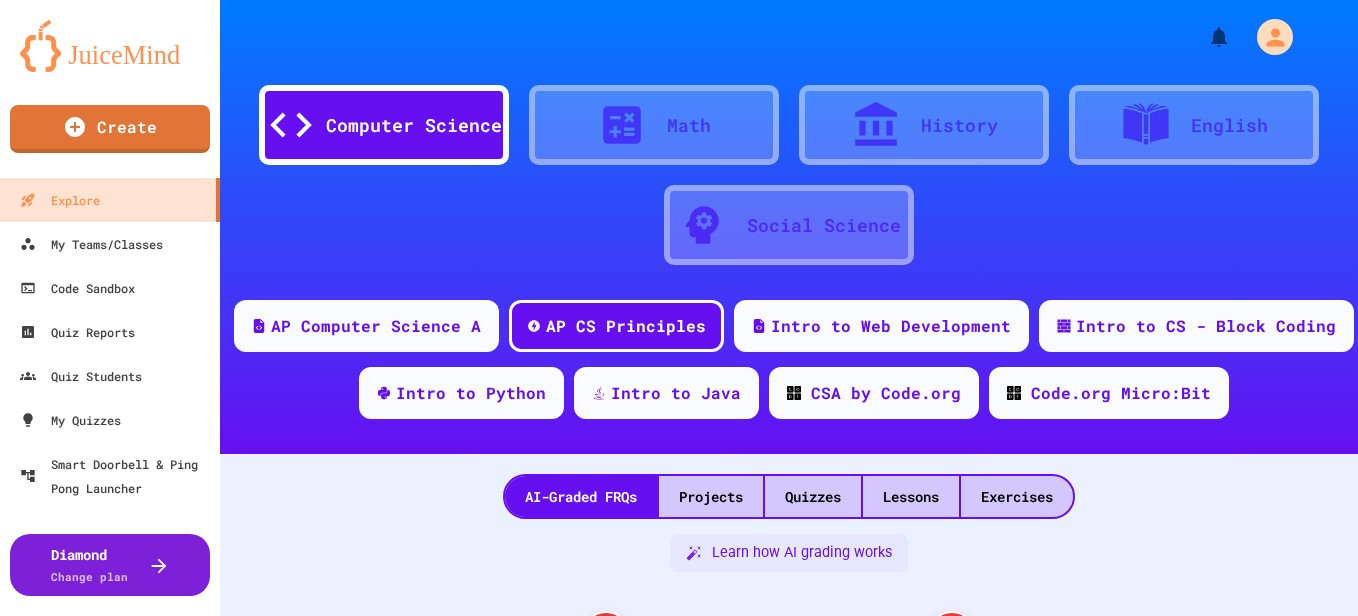 scroll, scrollTop: 0, scrollLeft: 0, axis: both 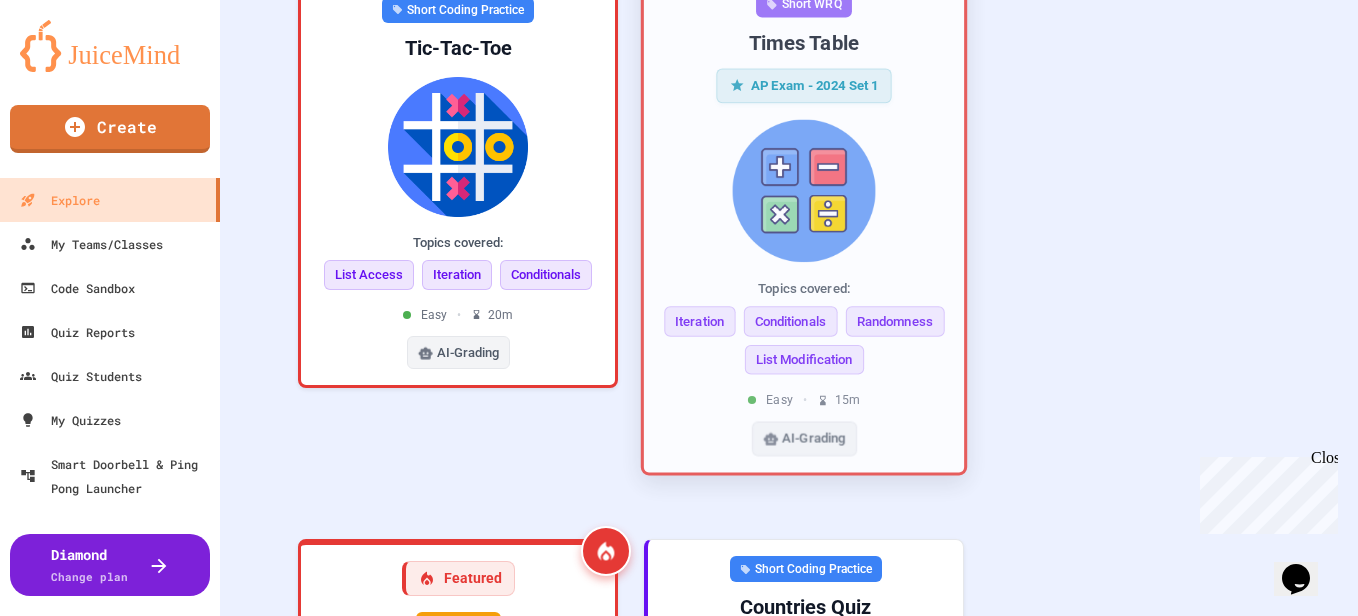 click at bounding box center [804, 190] 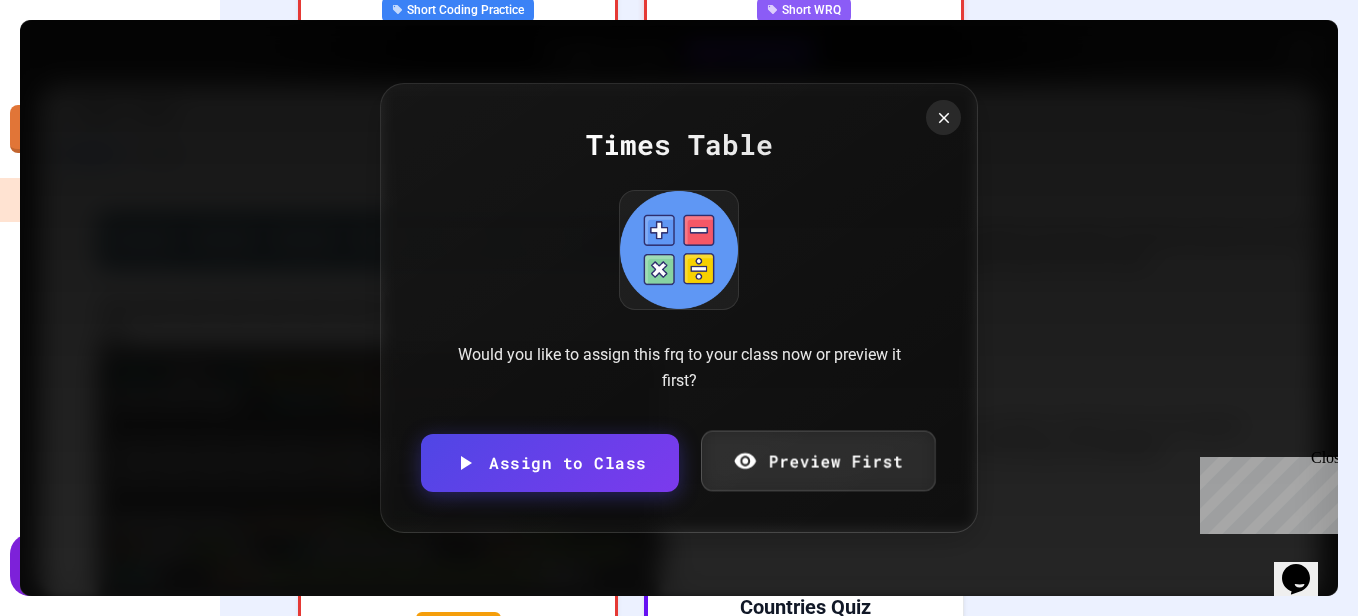 click on "Preview First" at bounding box center (818, 460) 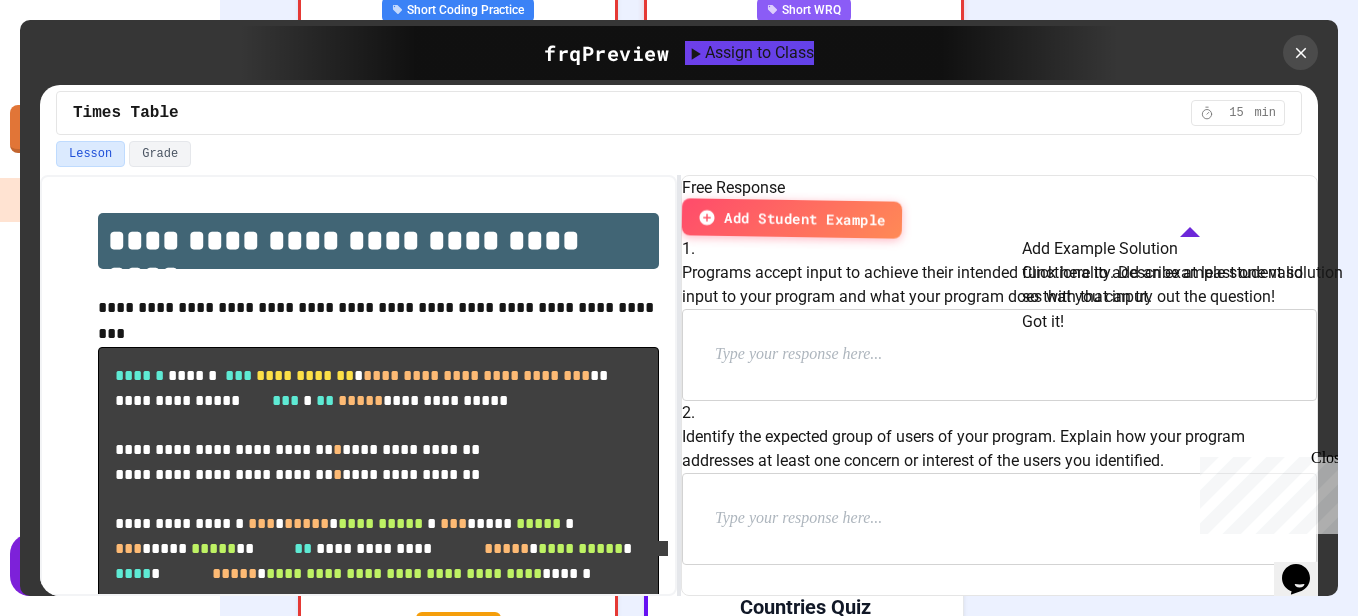 click on "Got it!" at bounding box center (1043, 322) 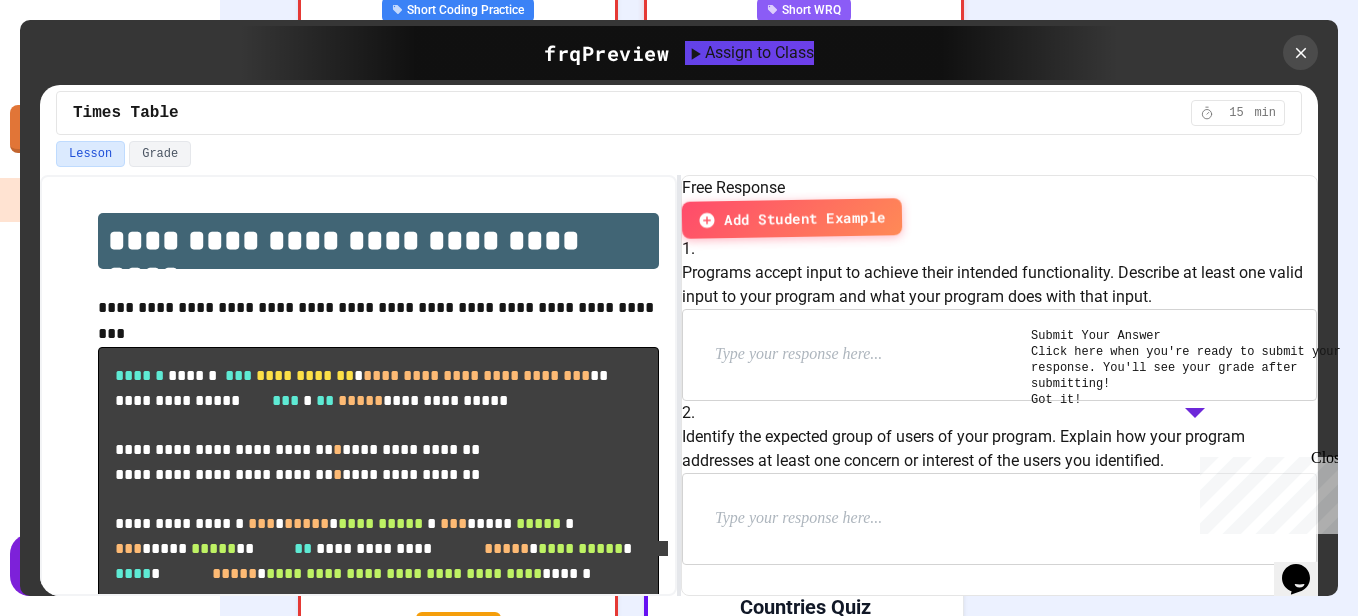click on "Close" at bounding box center (1323, 461) 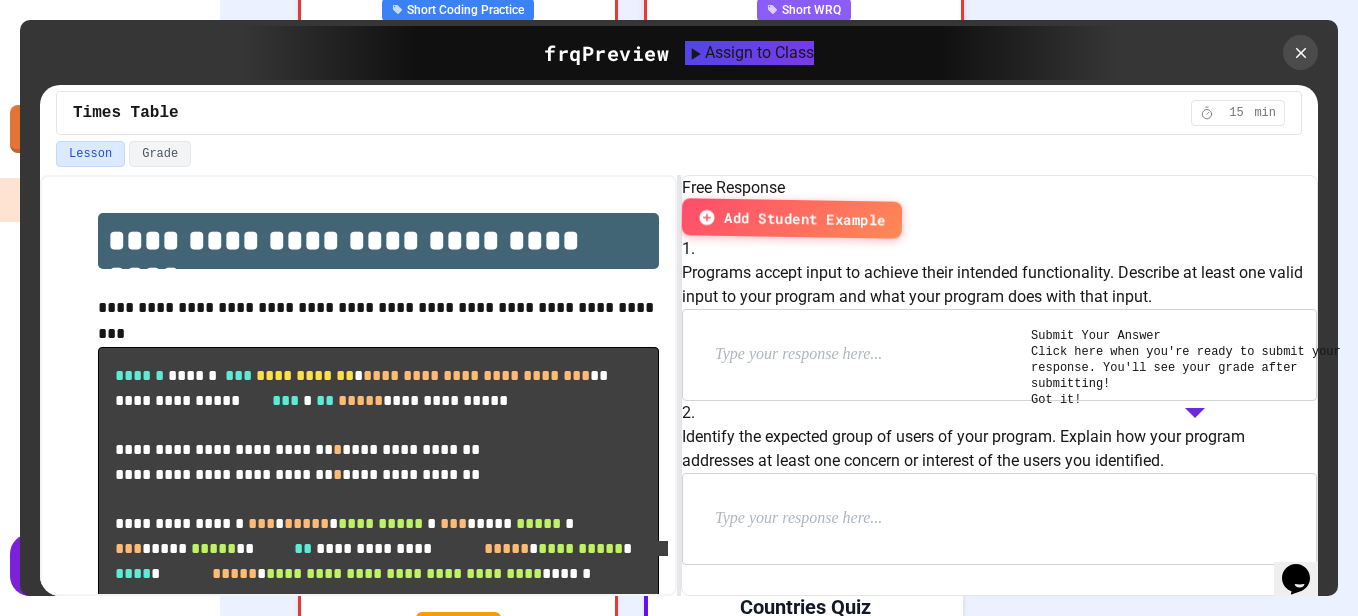 click on "Got it!" at bounding box center [1056, 400] 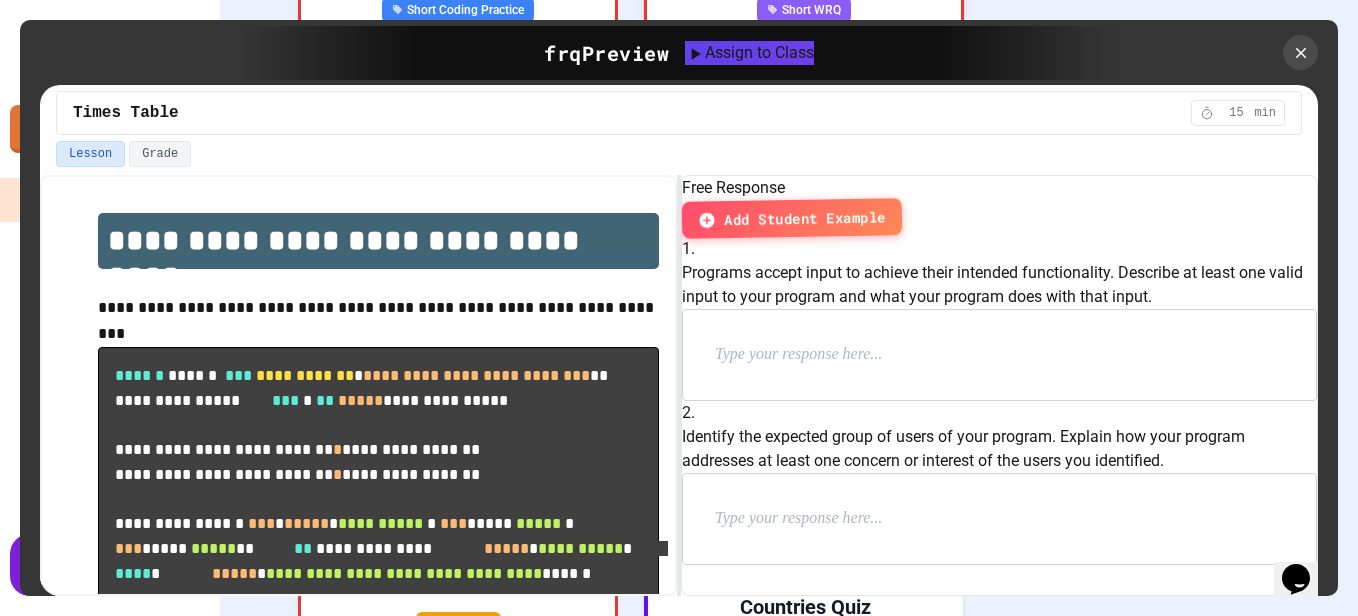 scroll, scrollTop: 0, scrollLeft: 0, axis: both 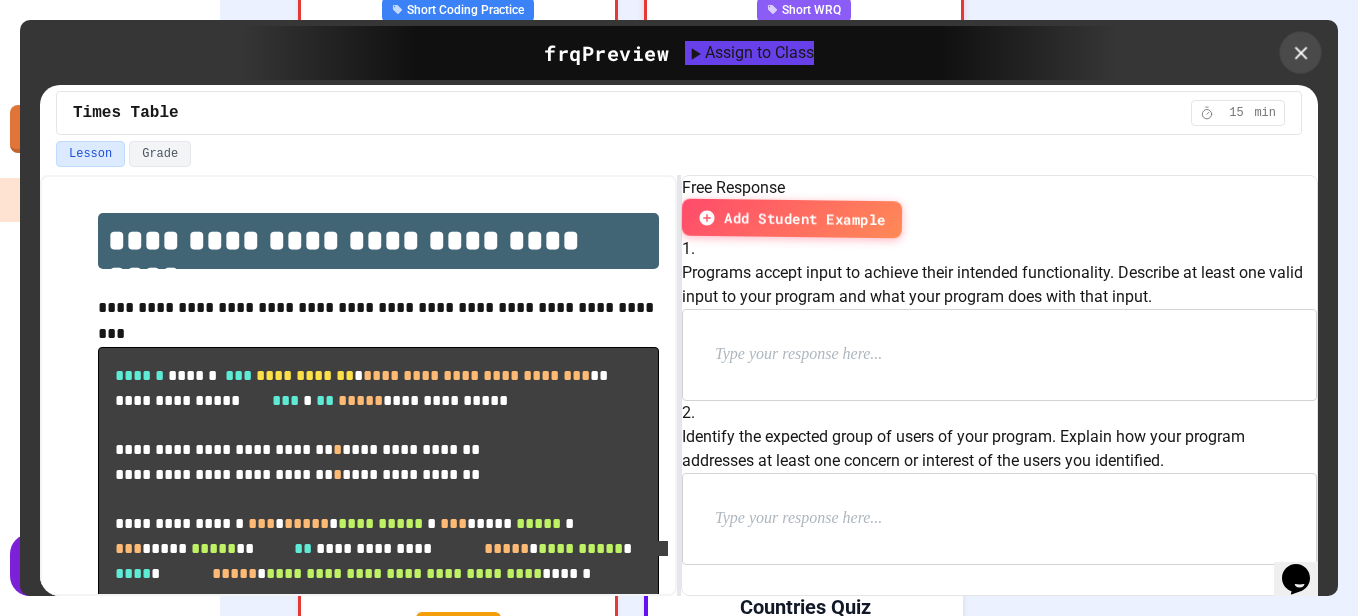 click 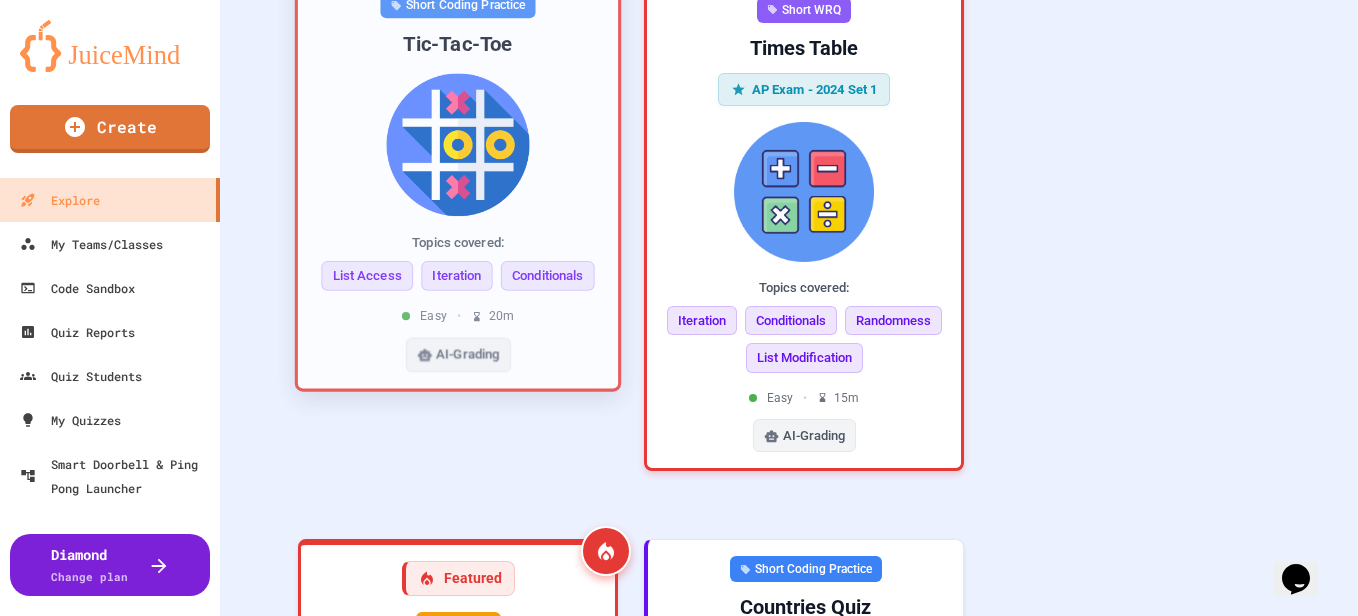 click at bounding box center [458, 144] 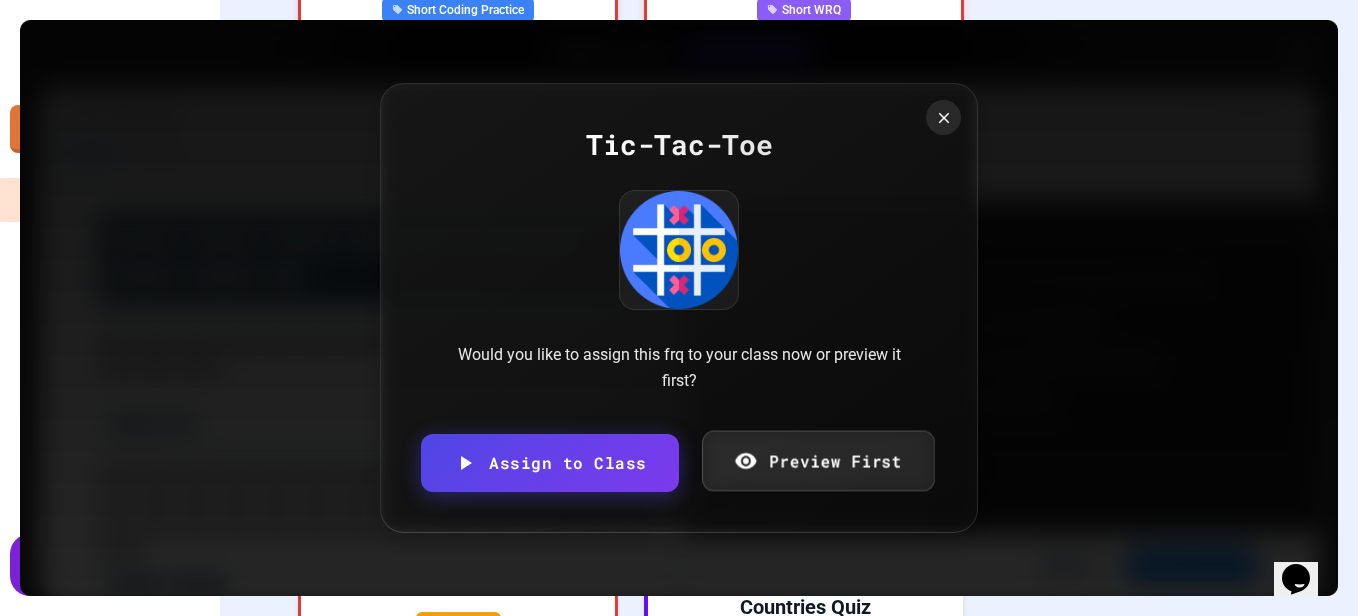 click on "Preview First" at bounding box center [818, 460] 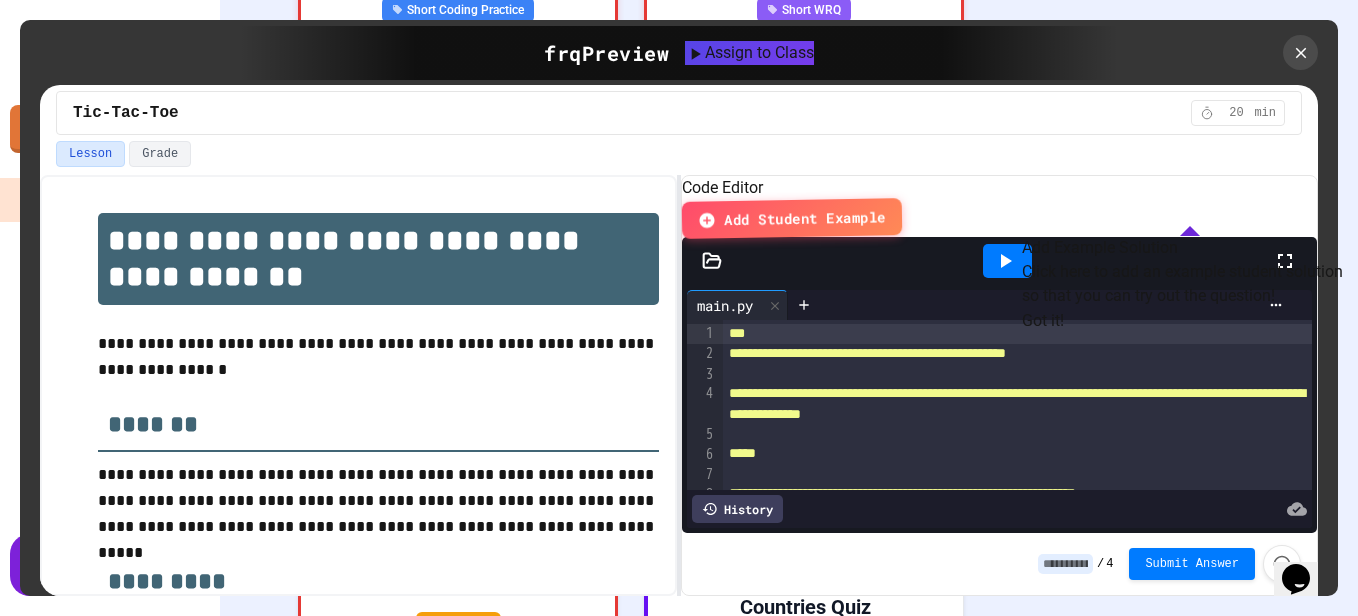 click on "Got it!" at bounding box center (1043, 321) 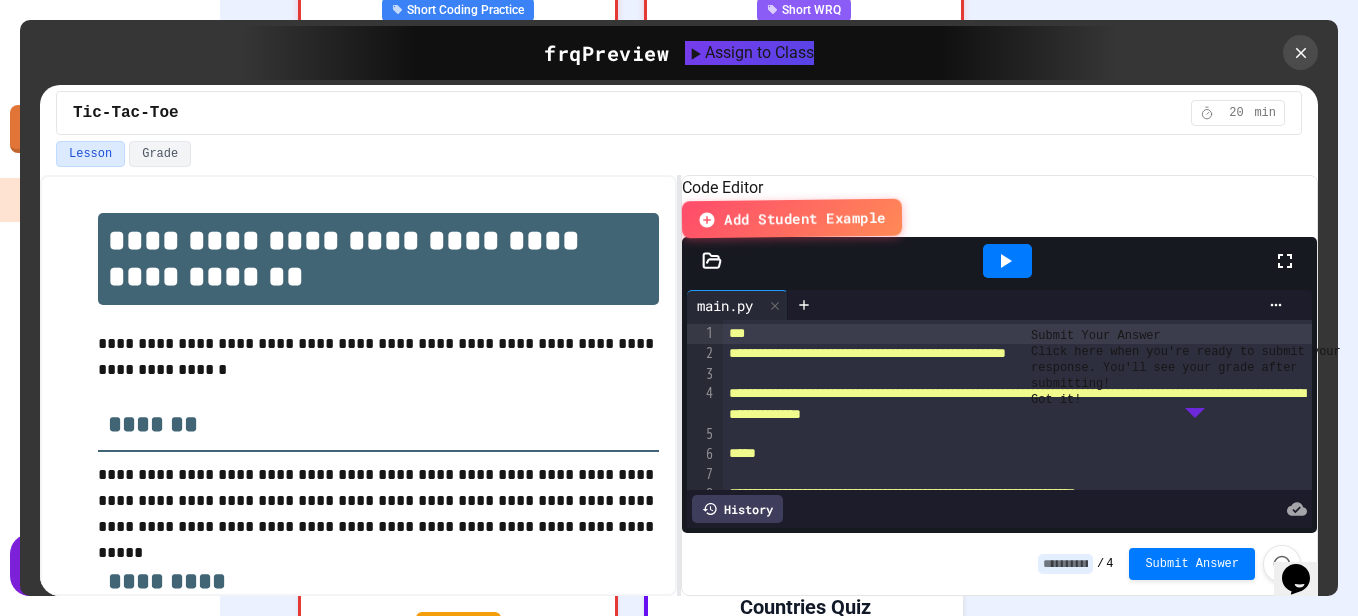 click on "Got it!" at bounding box center [1056, 400] 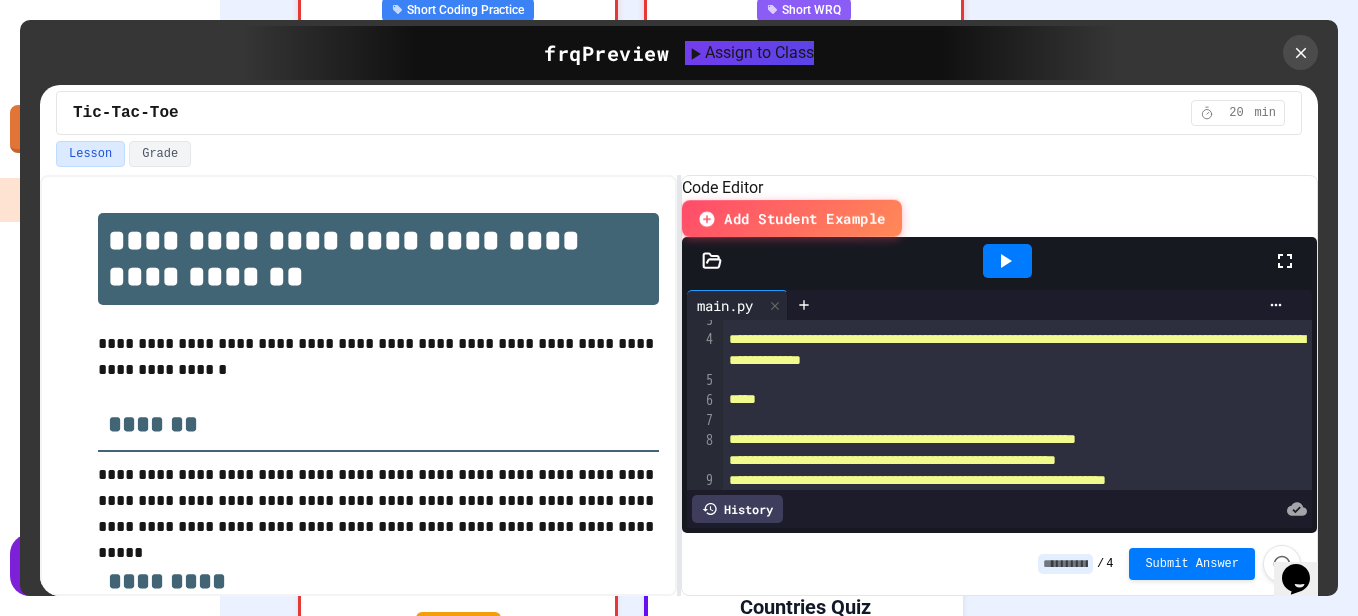 scroll, scrollTop: 200, scrollLeft: 0, axis: vertical 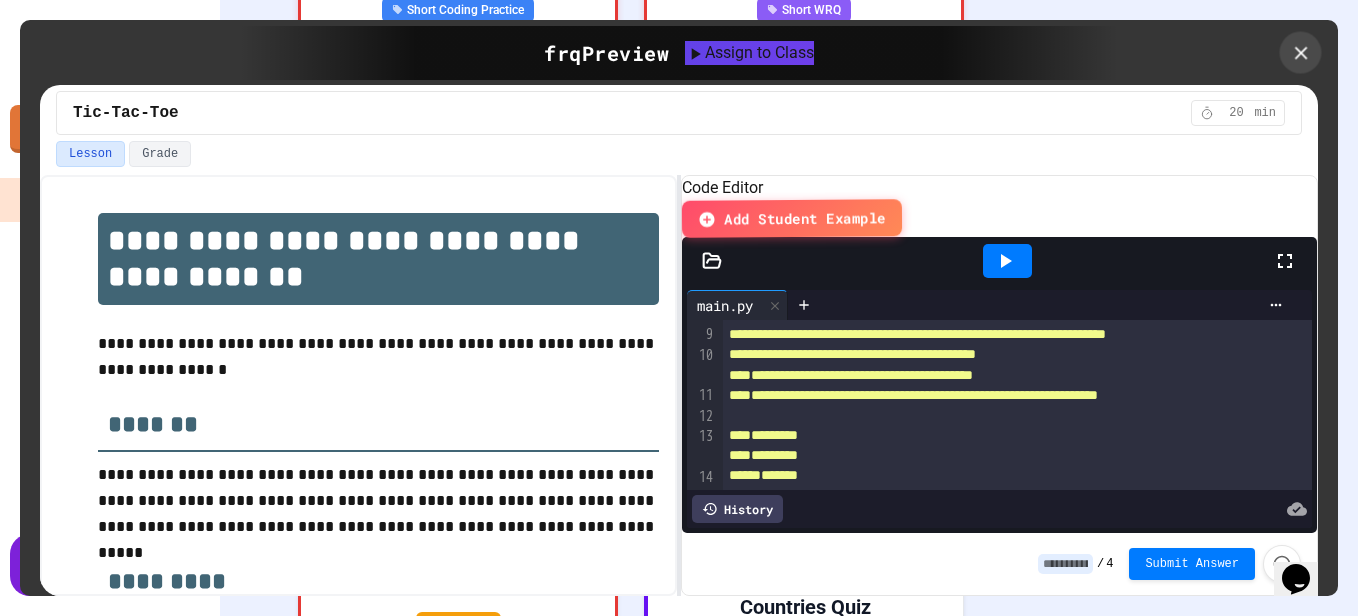 click 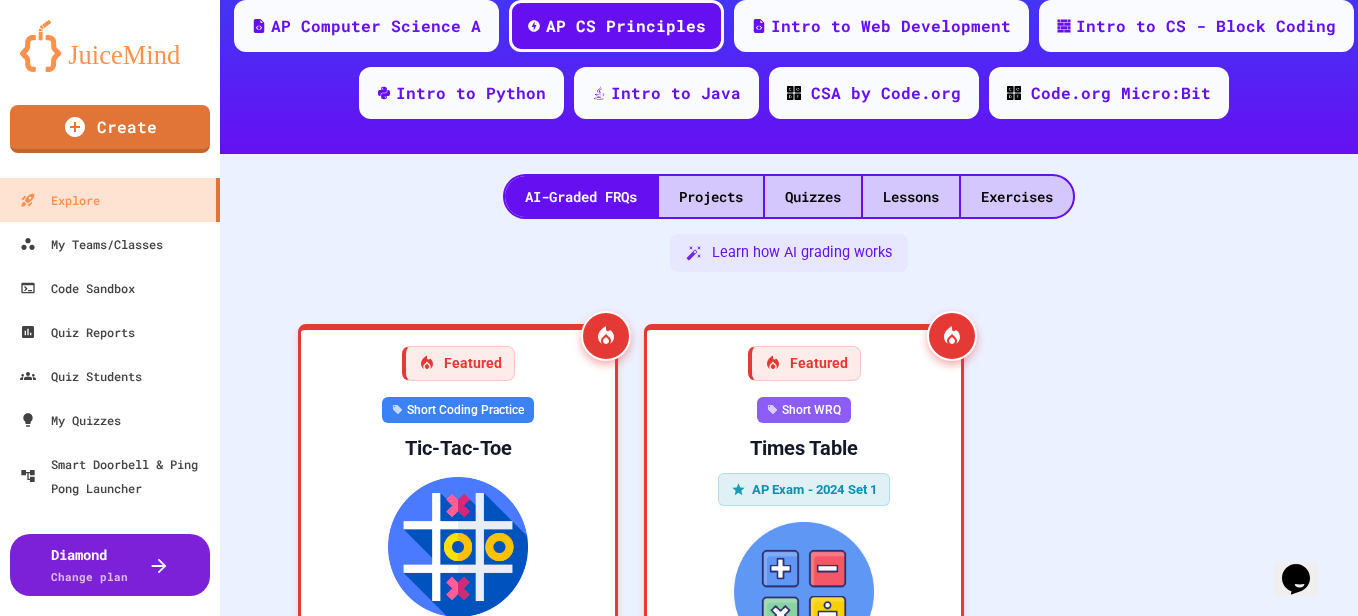 scroll, scrollTop: 200, scrollLeft: 0, axis: vertical 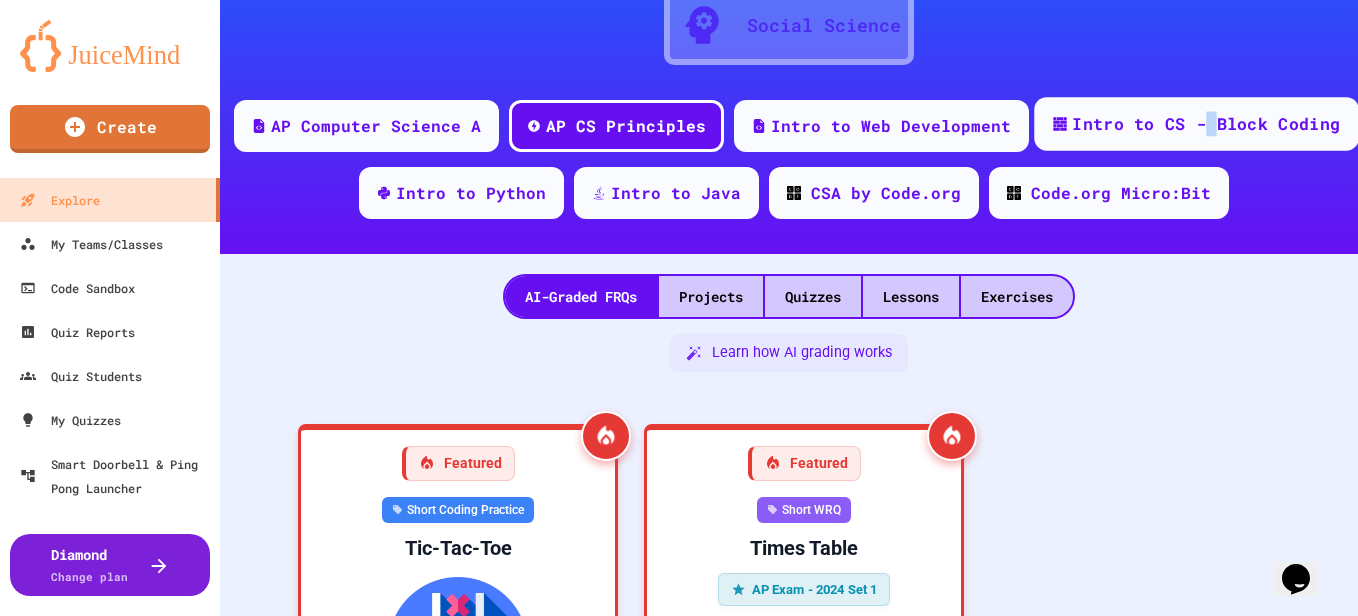 click on "Intro to CS - Block Coding" at bounding box center (1206, 124) 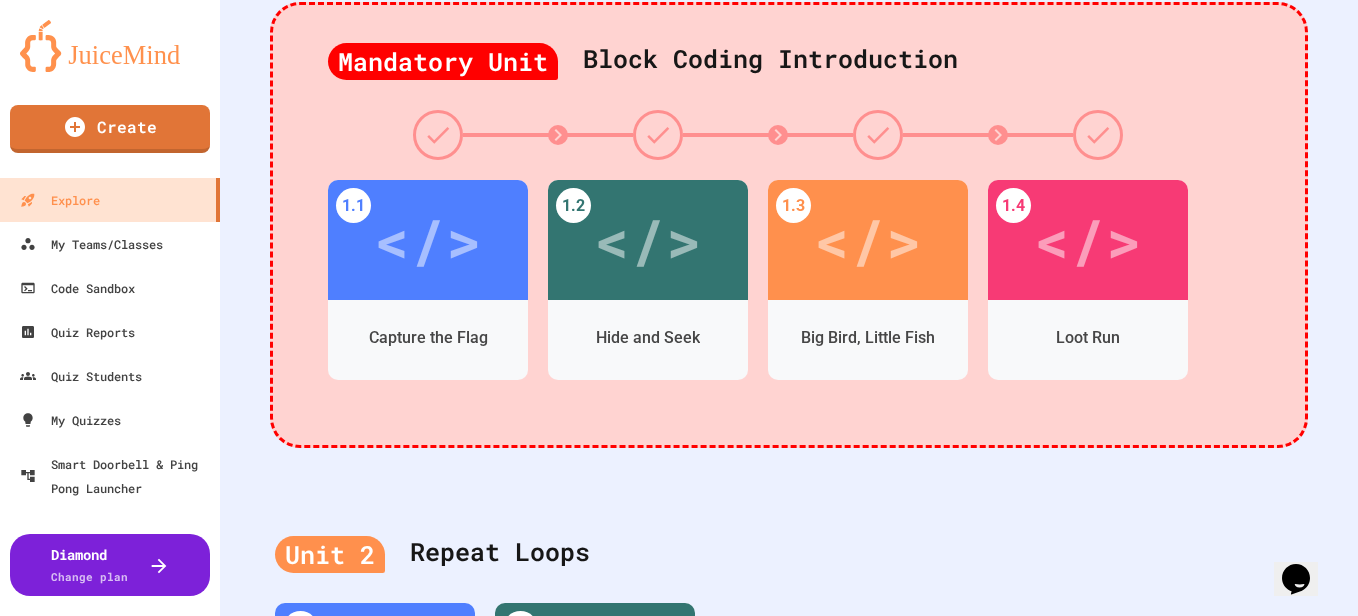 scroll, scrollTop: 500, scrollLeft: 0, axis: vertical 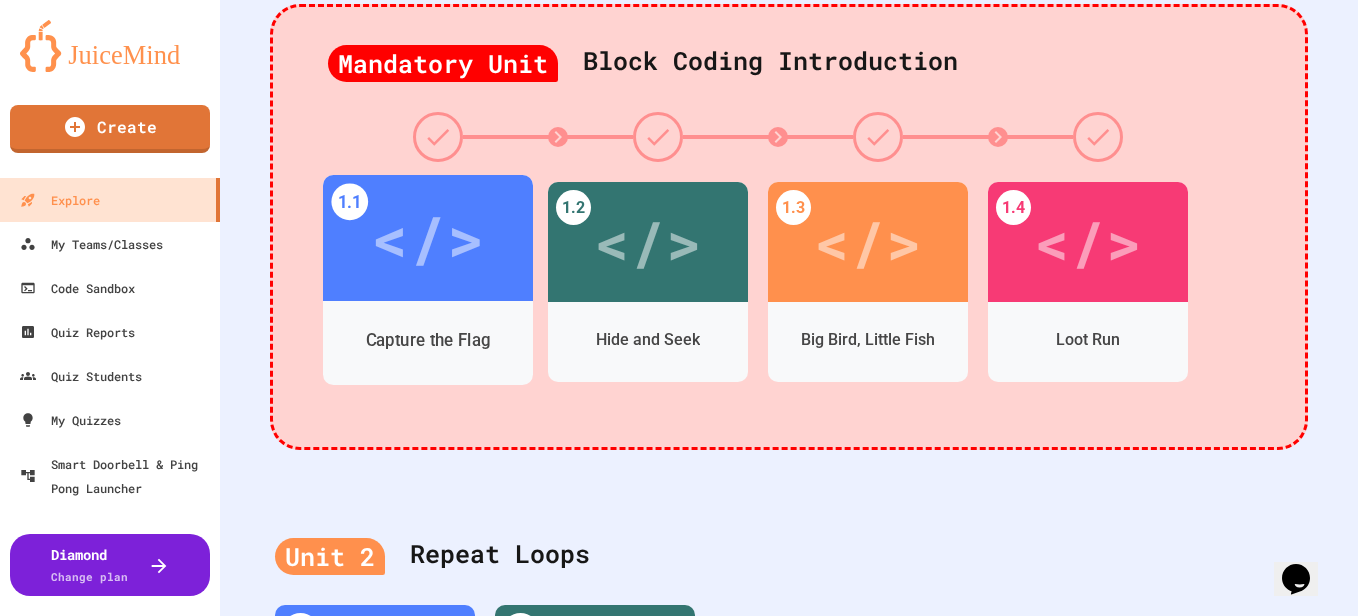 click on "</>" at bounding box center (427, 238) 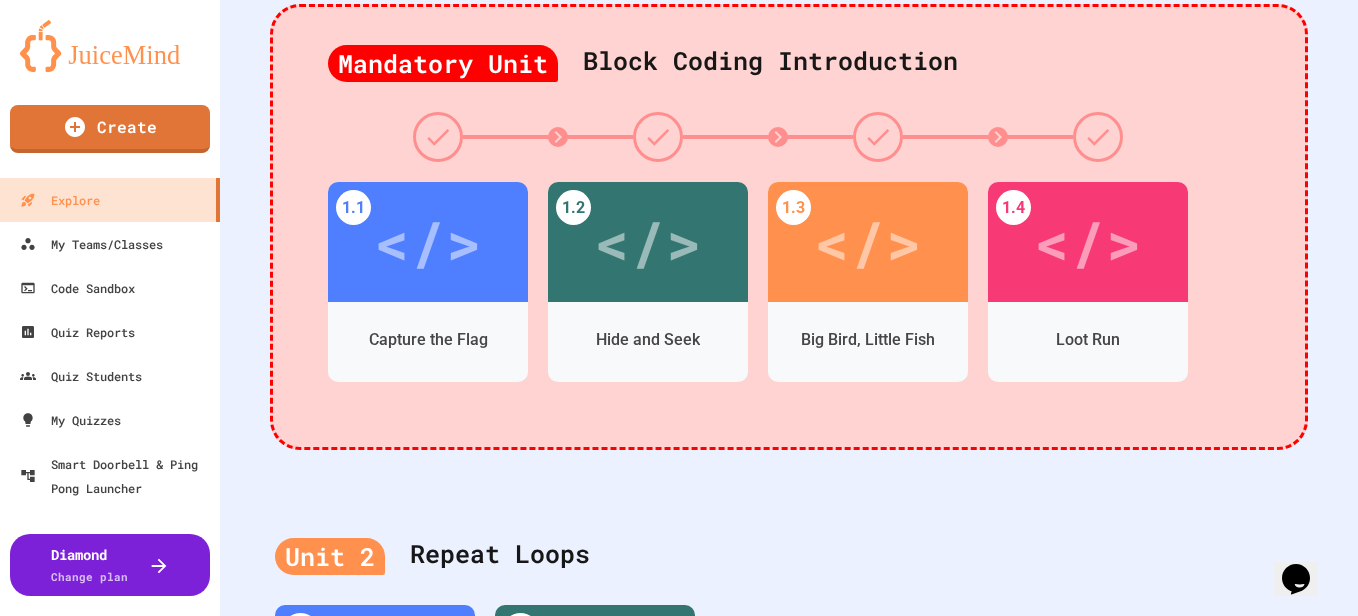 click on "Easy" at bounding box center (458, 900) 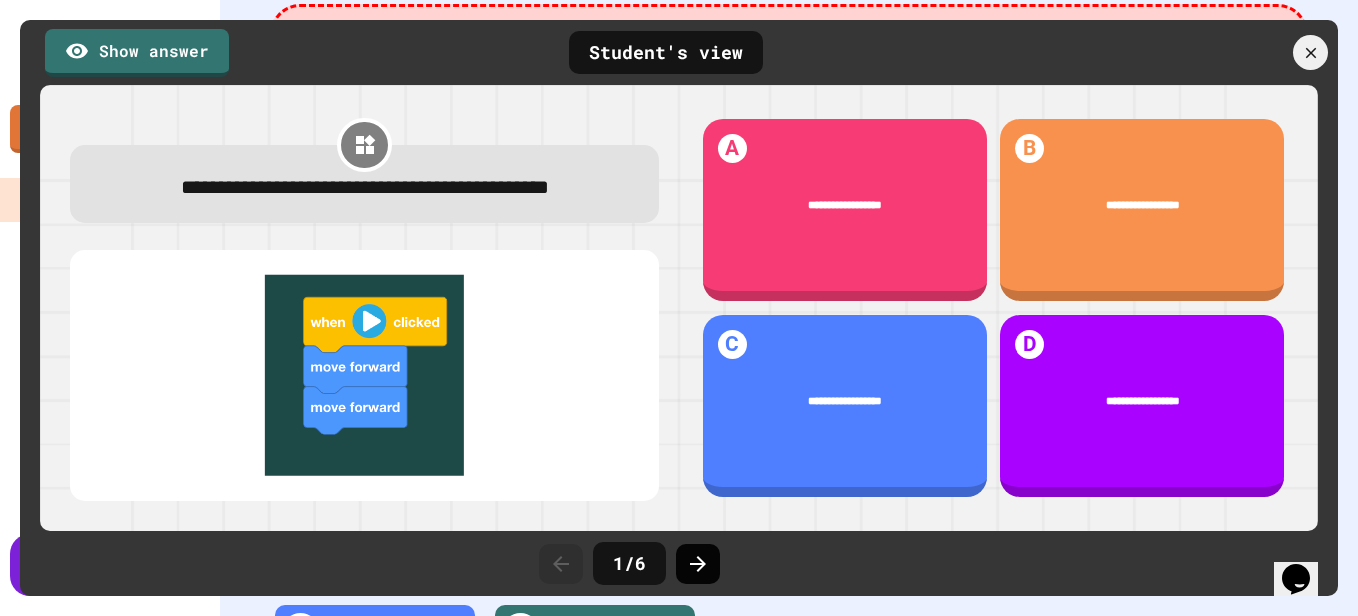 click 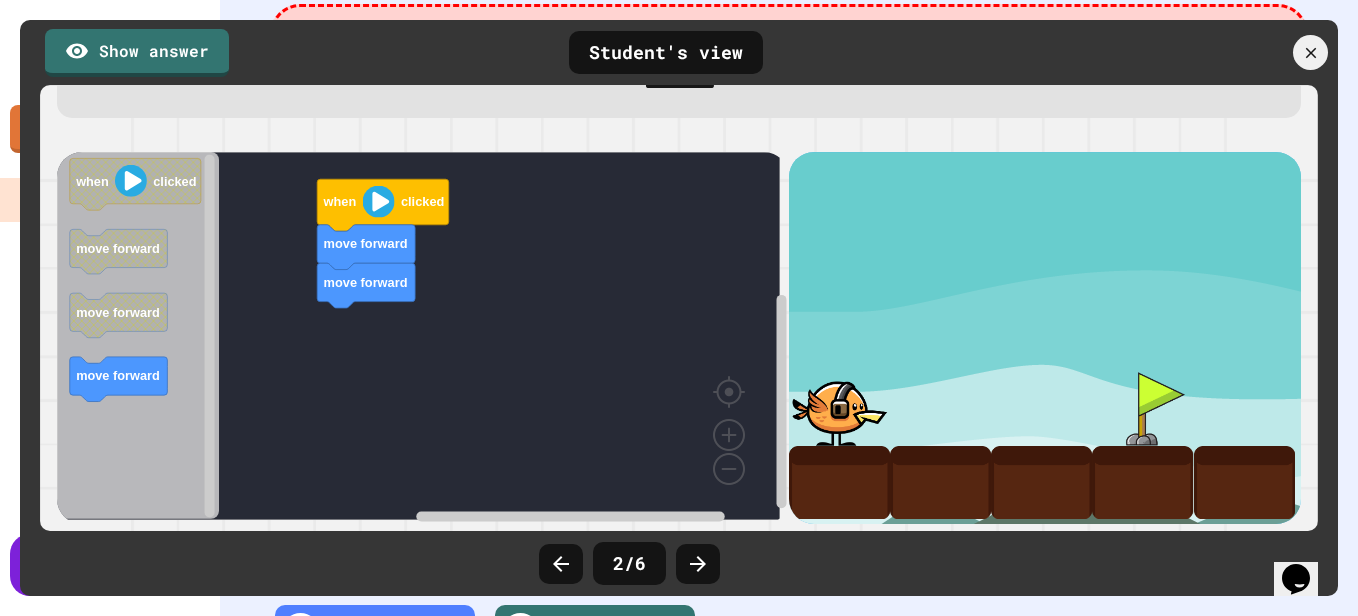 scroll, scrollTop: 136, scrollLeft: 0, axis: vertical 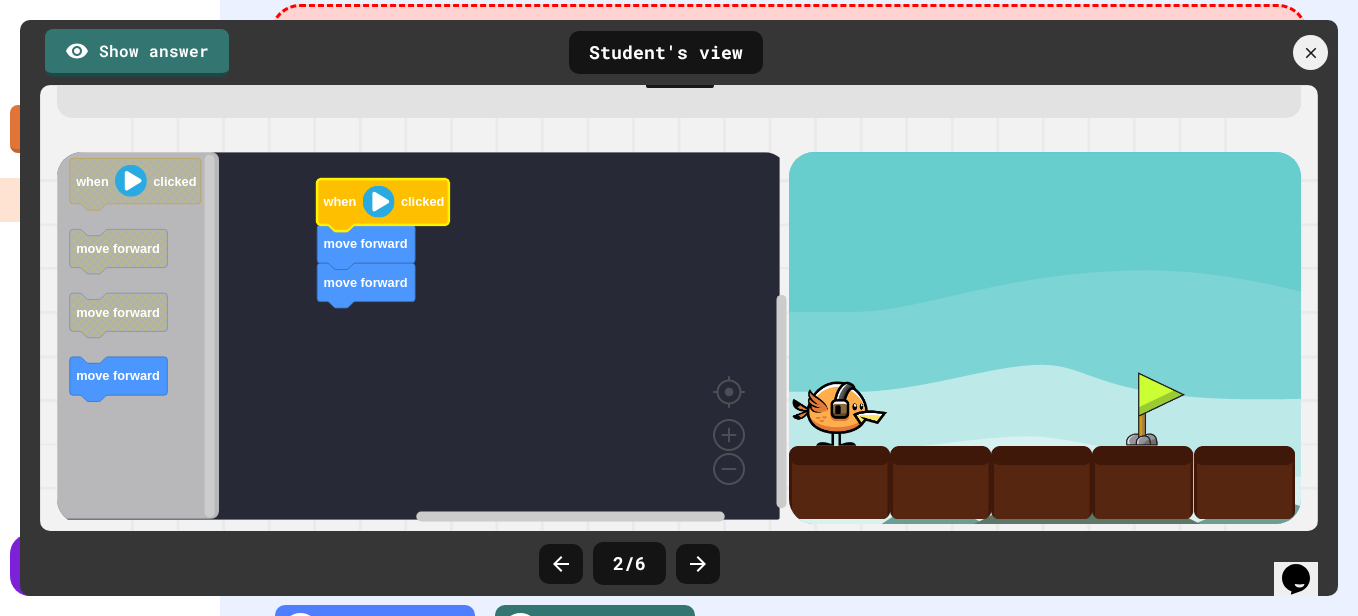 click 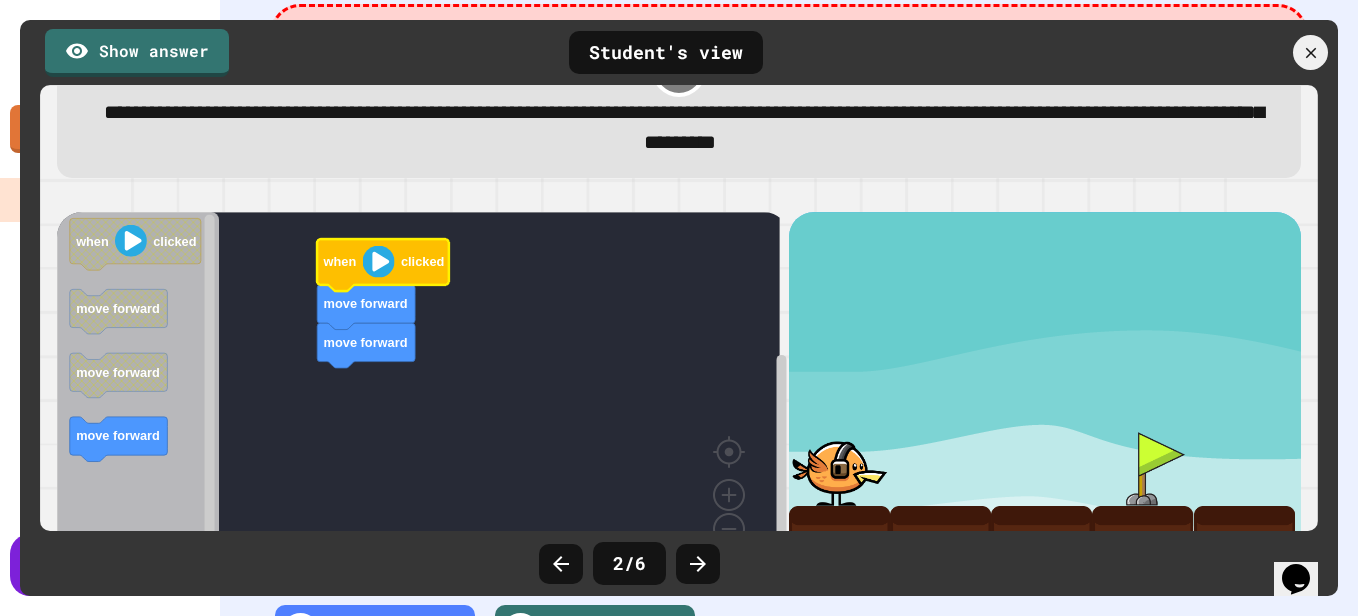scroll, scrollTop: 136, scrollLeft: 0, axis: vertical 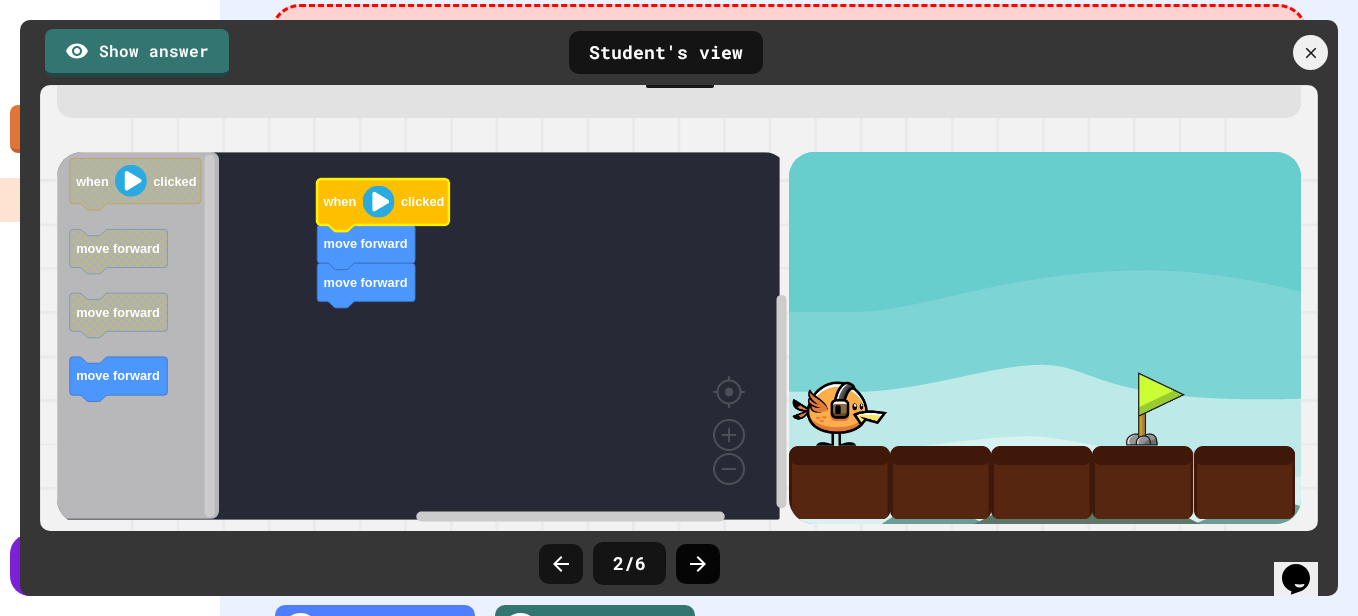 click 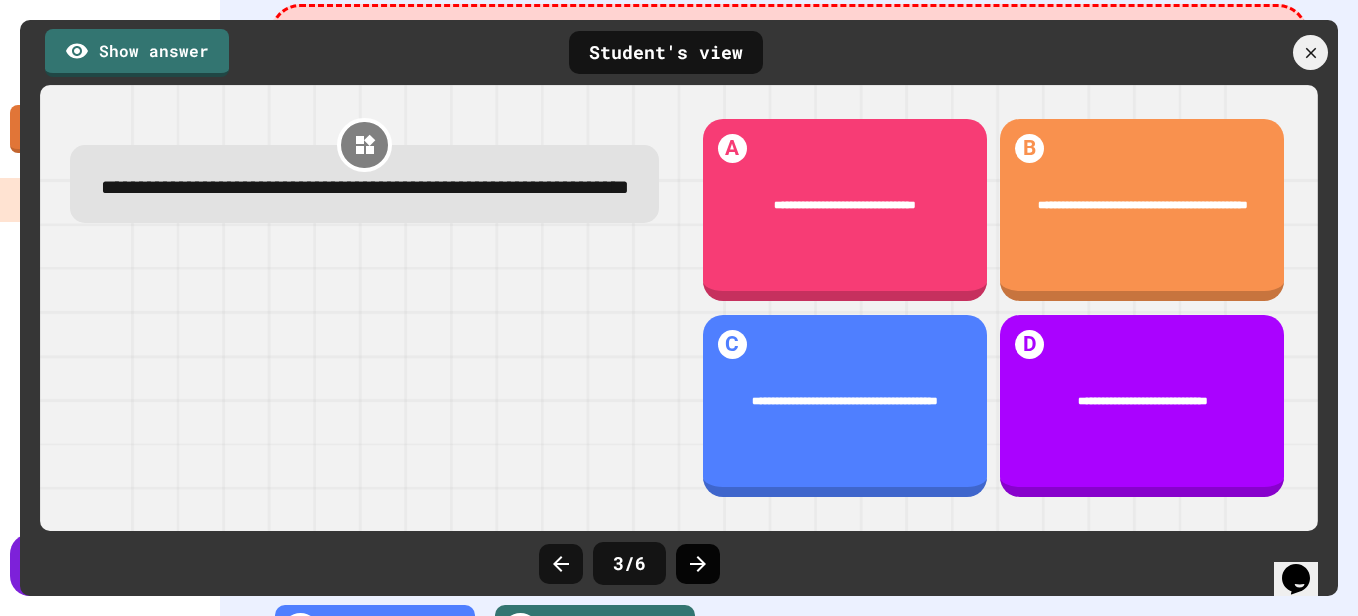 click 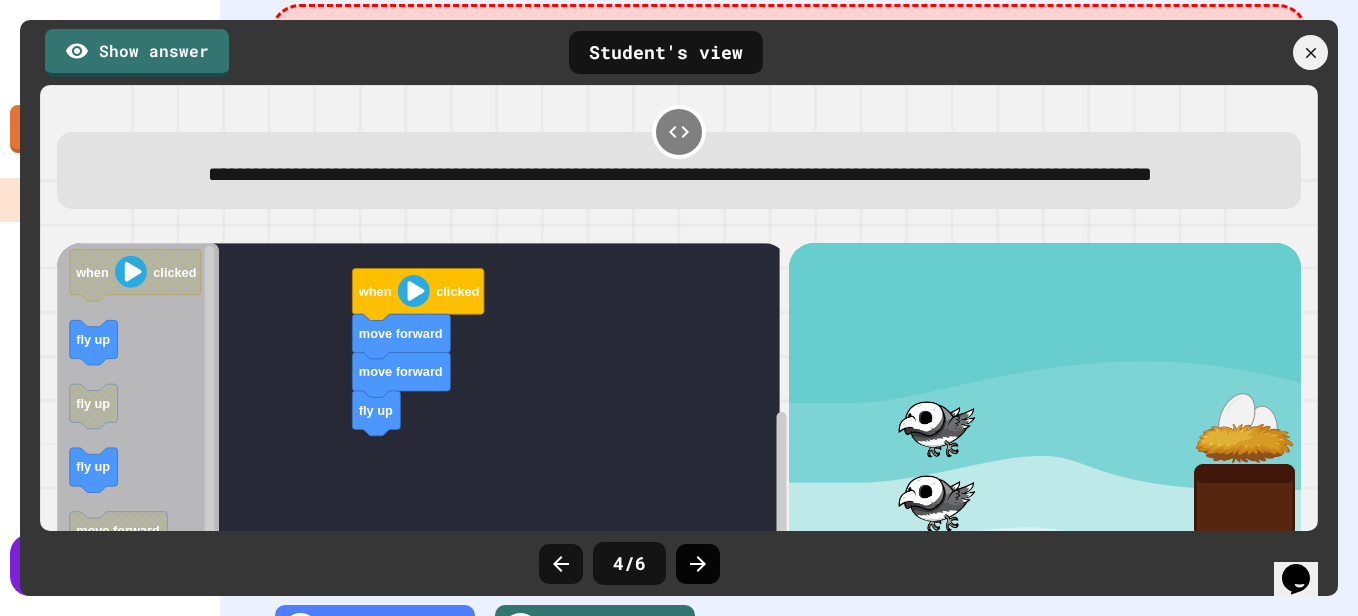 click 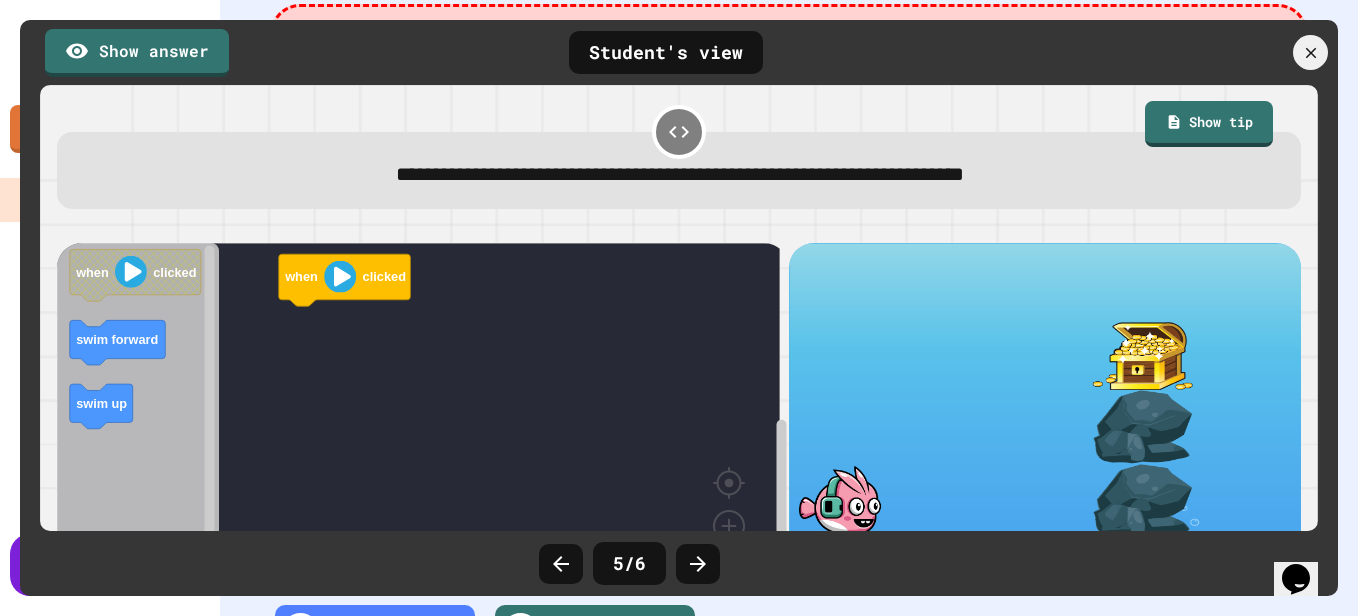 click 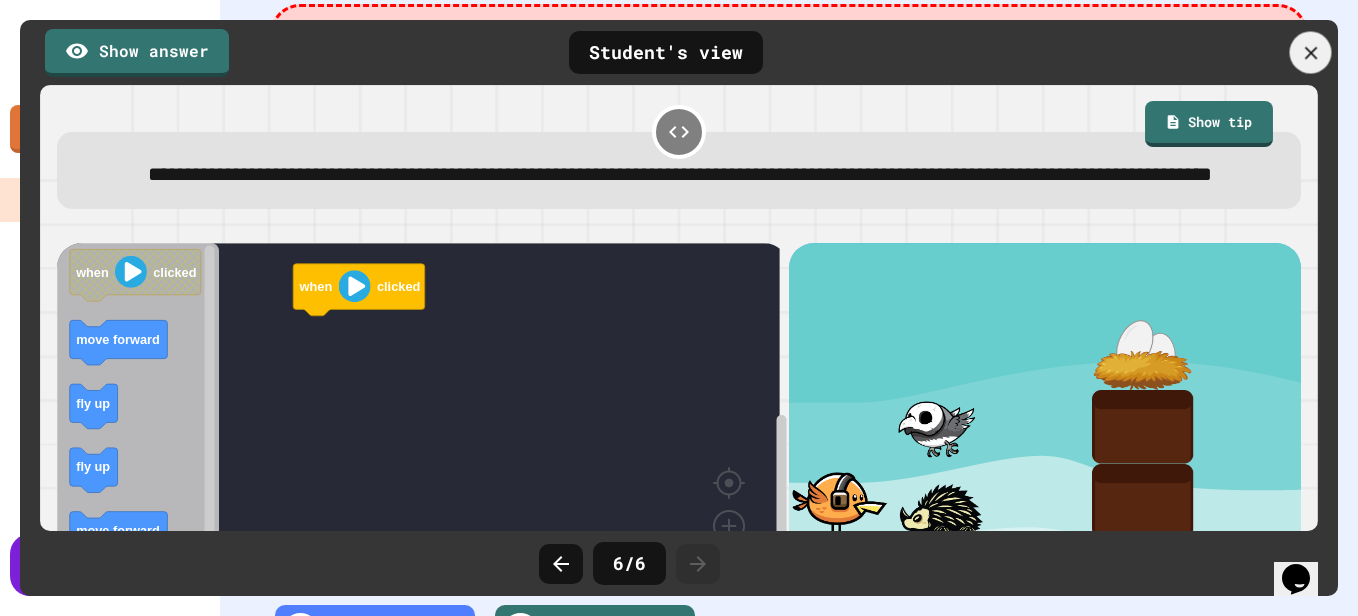 click 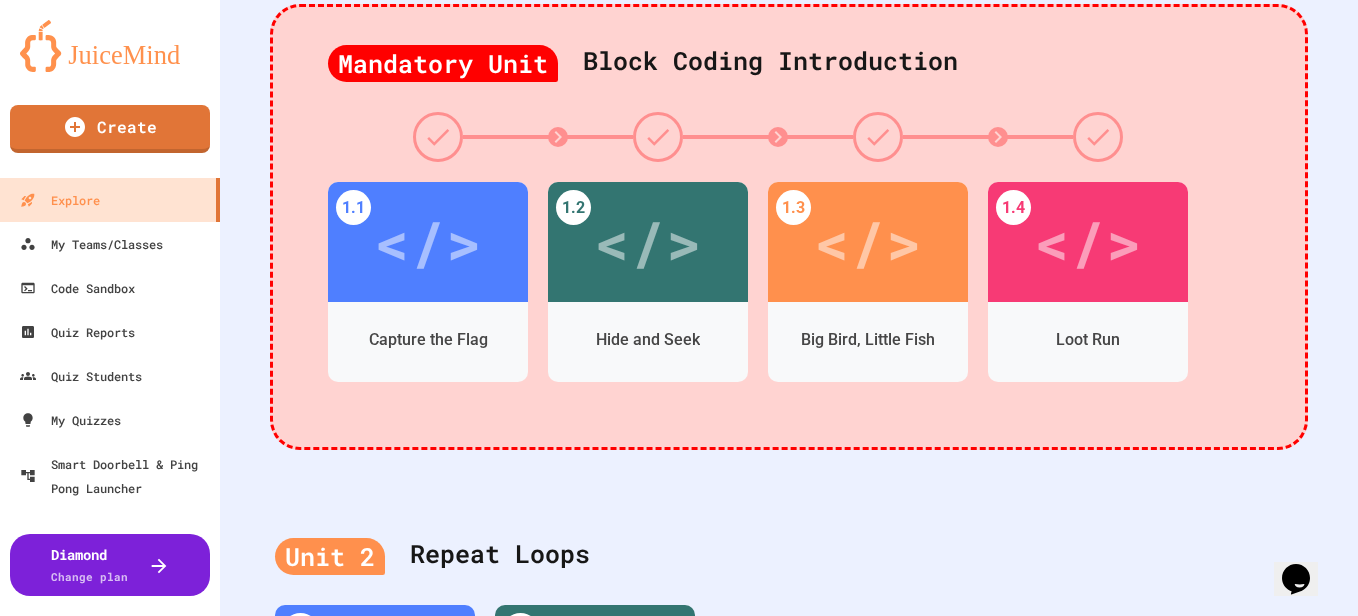 click 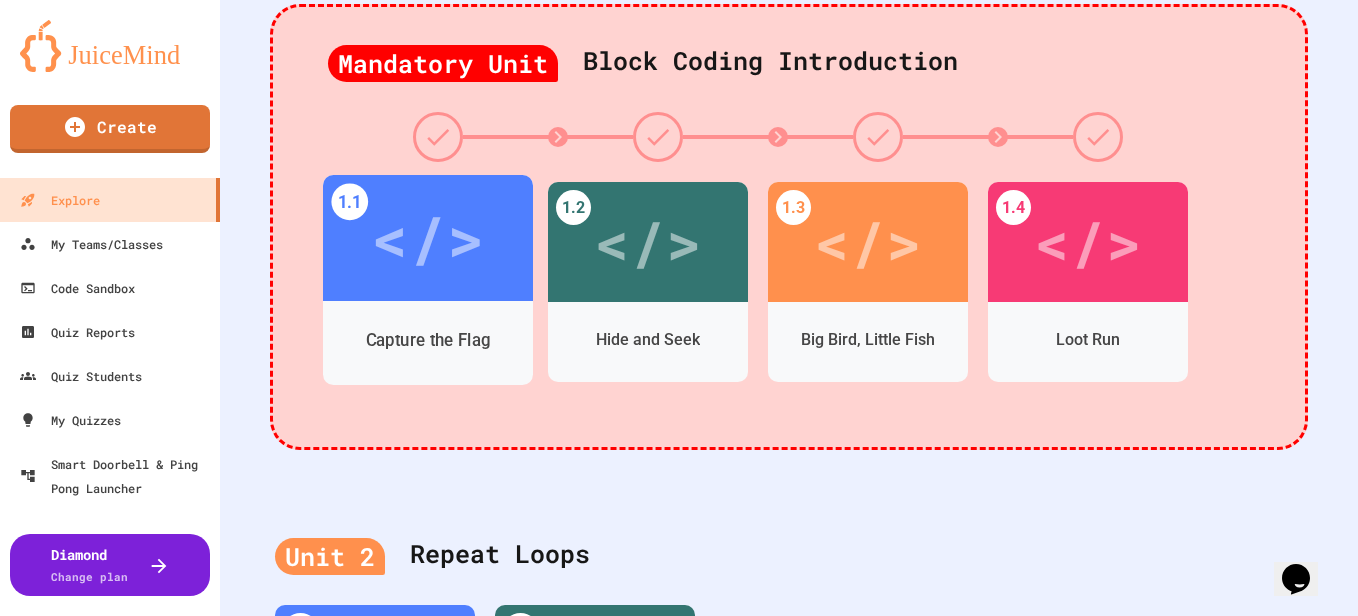 click on "</>" at bounding box center (427, 238) 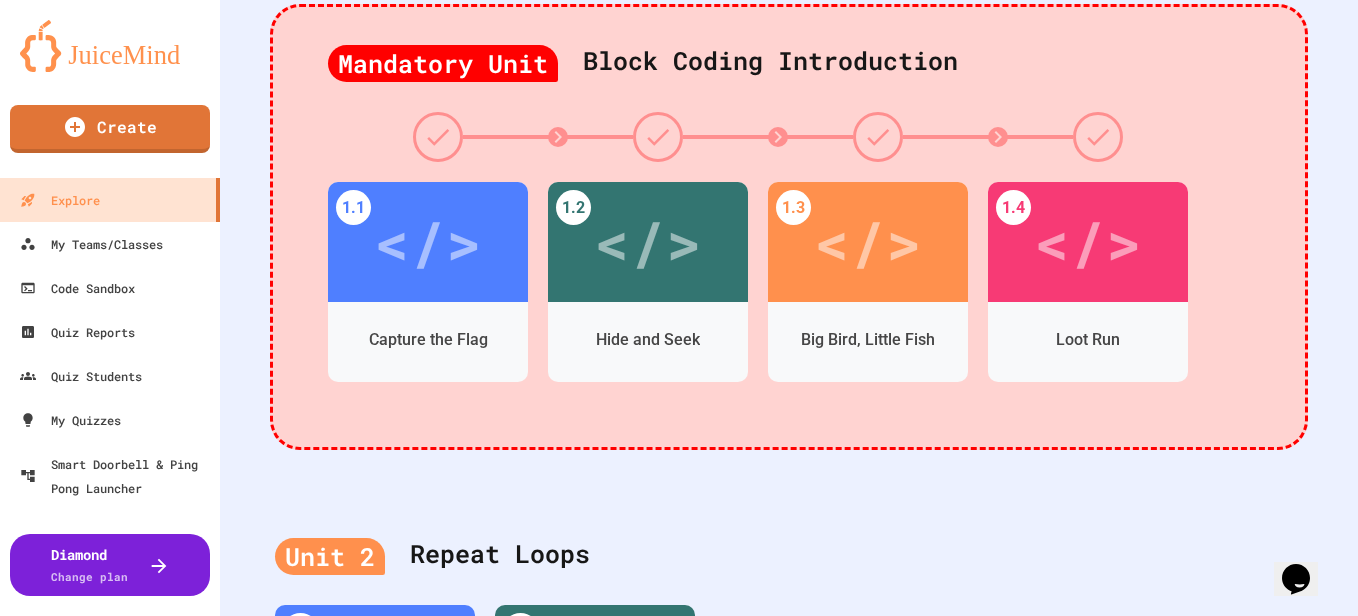 scroll, scrollTop: 116, scrollLeft: 0, axis: vertical 